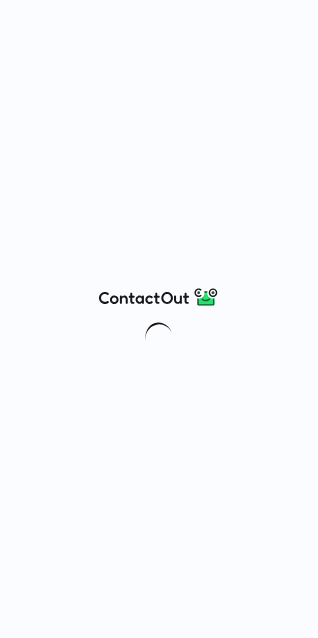 scroll, scrollTop: 0, scrollLeft: 0, axis: both 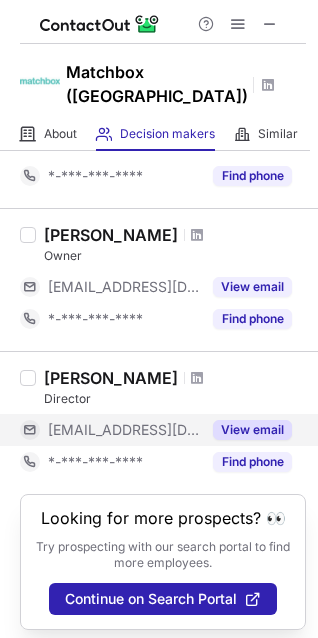 click on "View email" at bounding box center (252, 430) 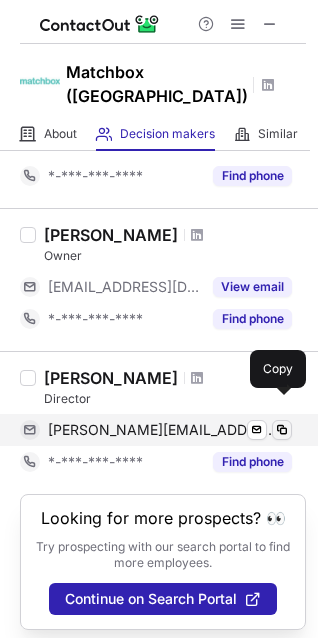 click at bounding box center [282, 430] 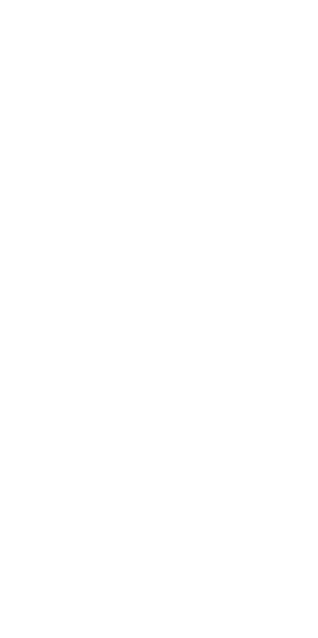 scroll, scrollTop: 0, scrollLeft: 0, axis: both 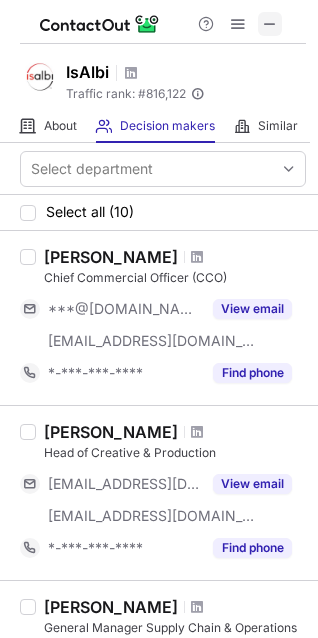 click at bounding box center (270, 24) 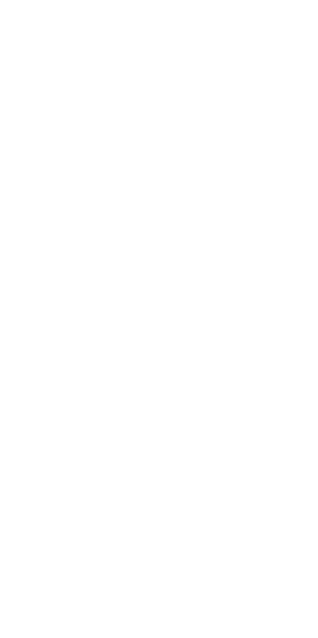 scroll, scrollTop: 0, scrollLeft: 0, axis: both 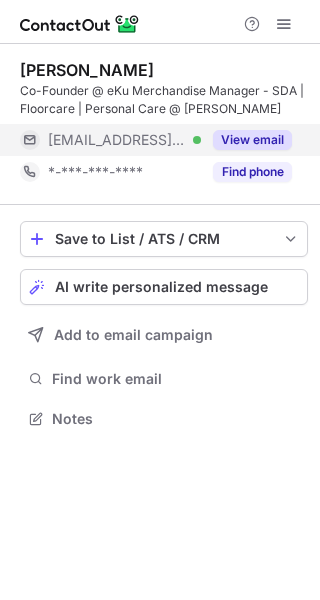 click on "View email" at bounding box center (252, 140) 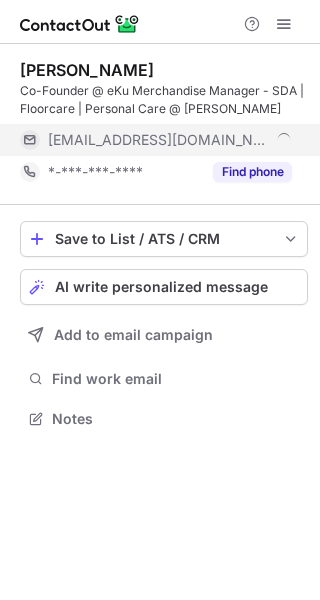 scroll, scrollTop: 10, scrollLeft: 10, axis: both 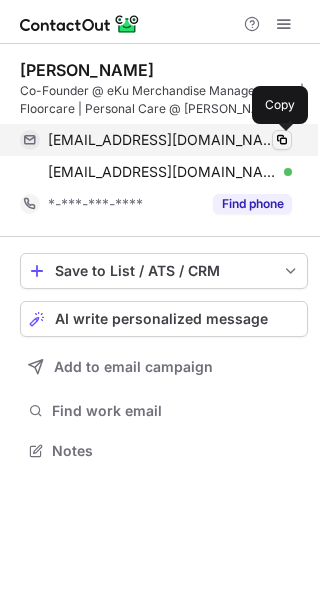 click at bounding box center (282, 140) 